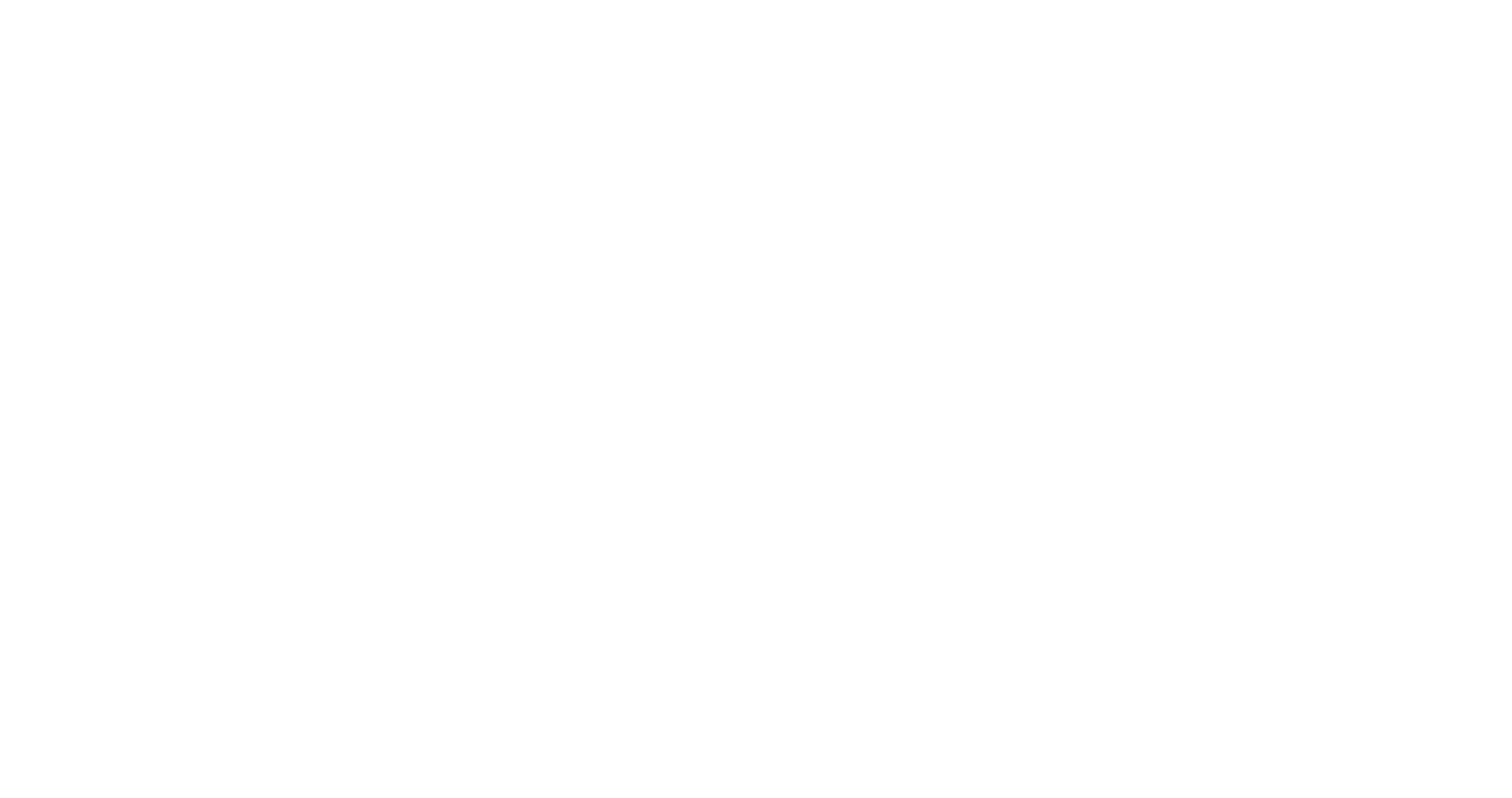 scroll, scrollTop: 0, scrollLeft: 0, axis: both 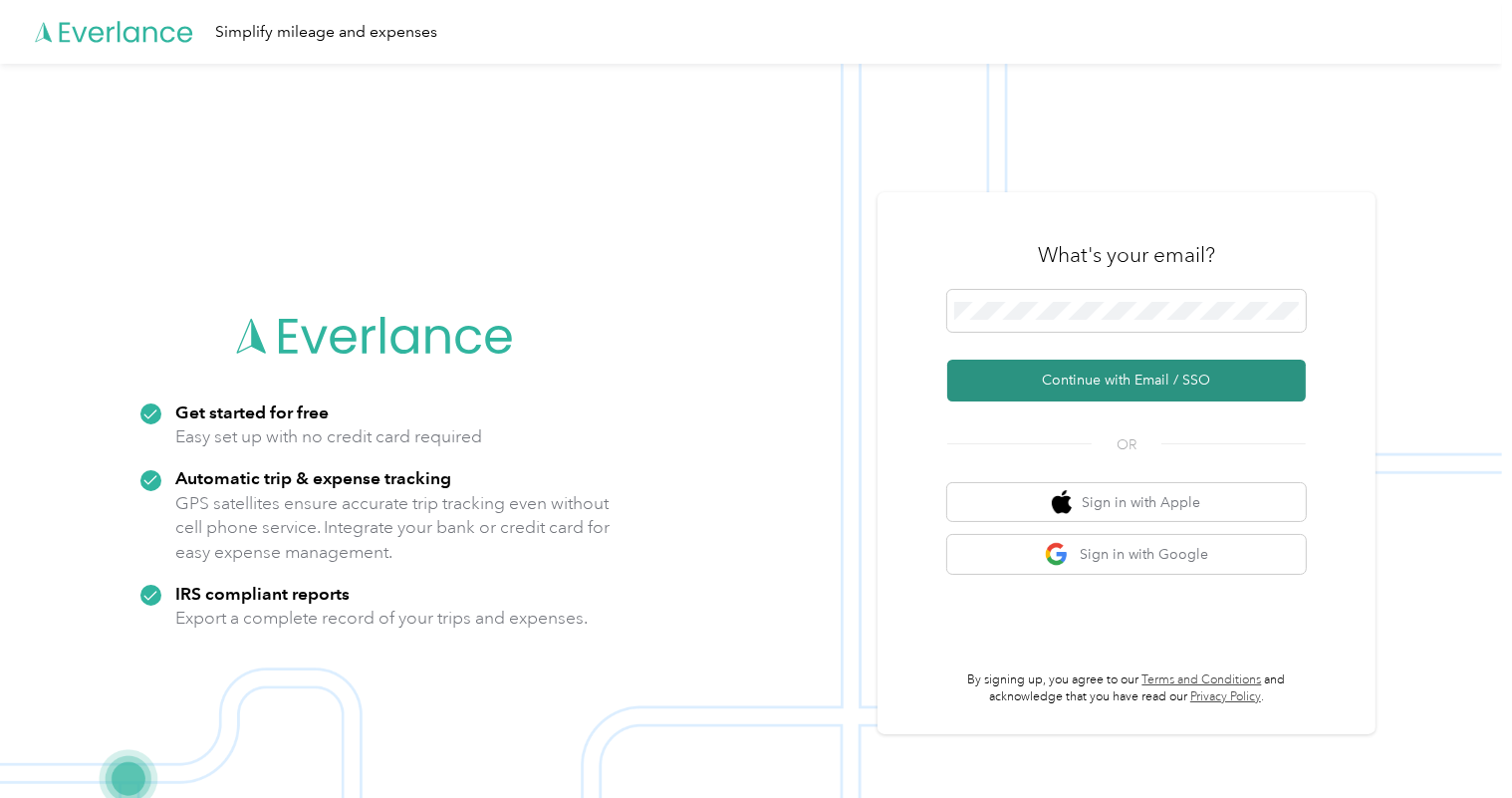 click on "Continue with Email / SSO" at bounding box center [1127, 381] 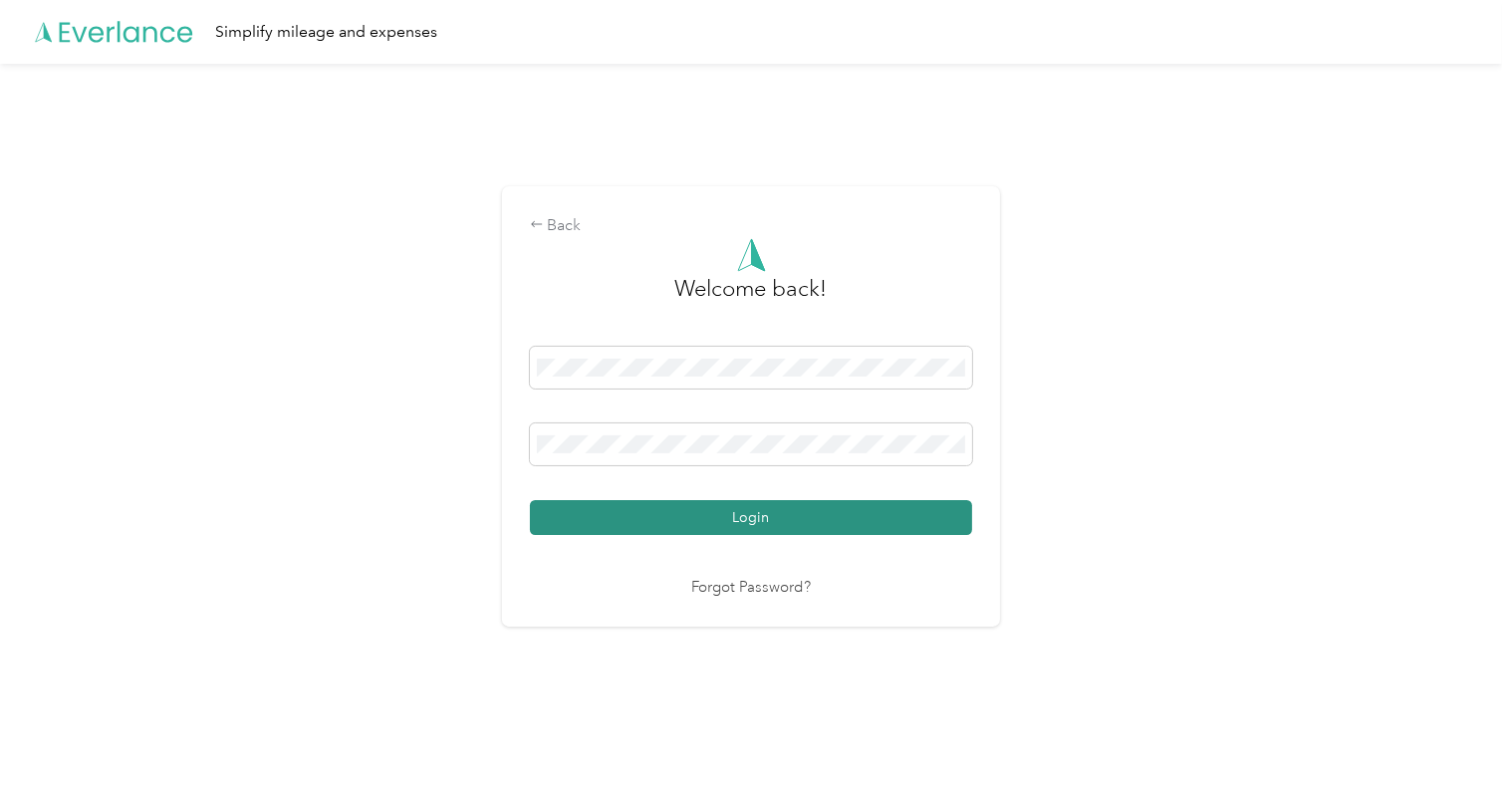 click on "Login" at bounding box center [751, 517] 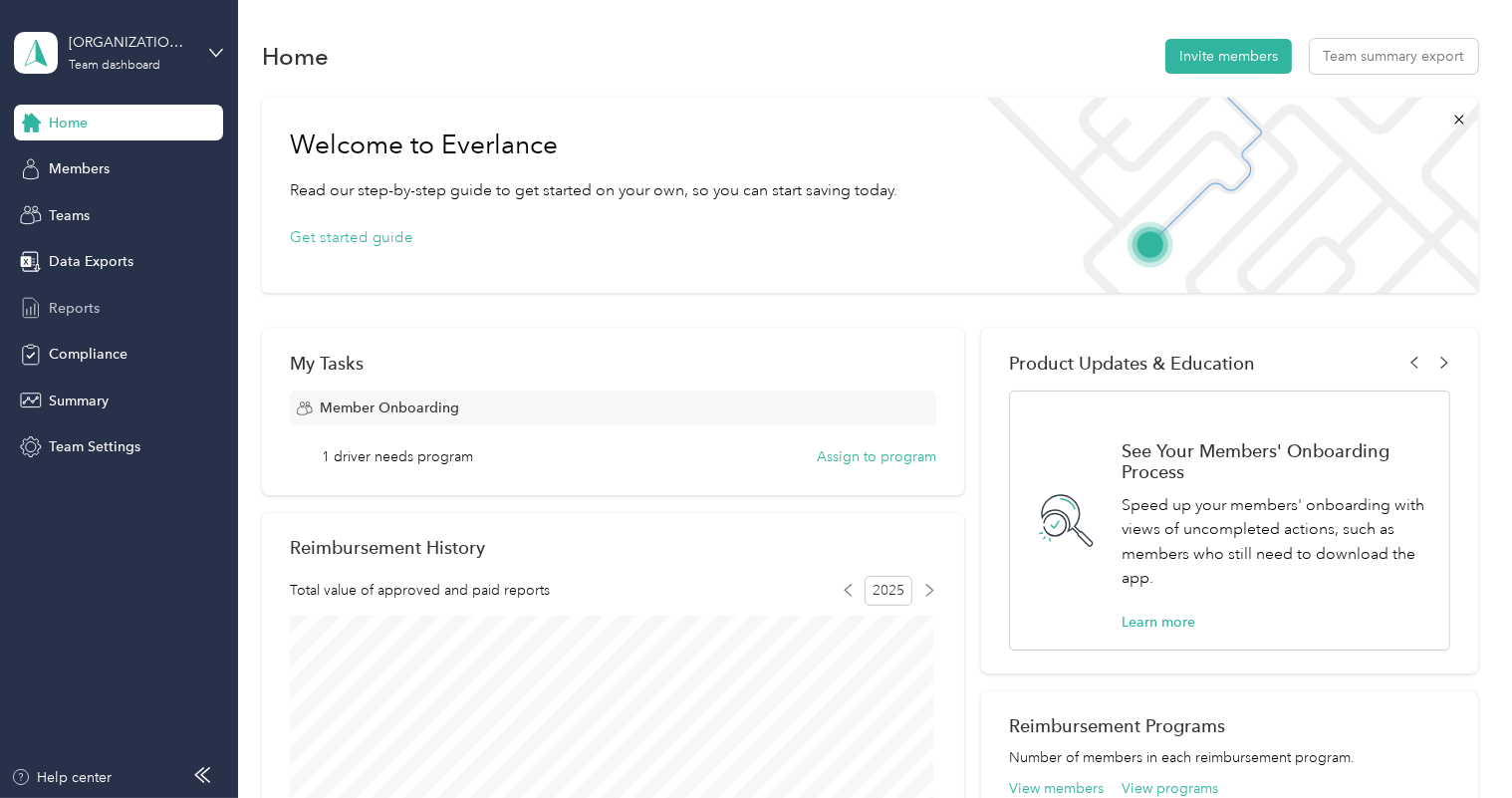 click on "Reports" at bounding box center (74, 308) 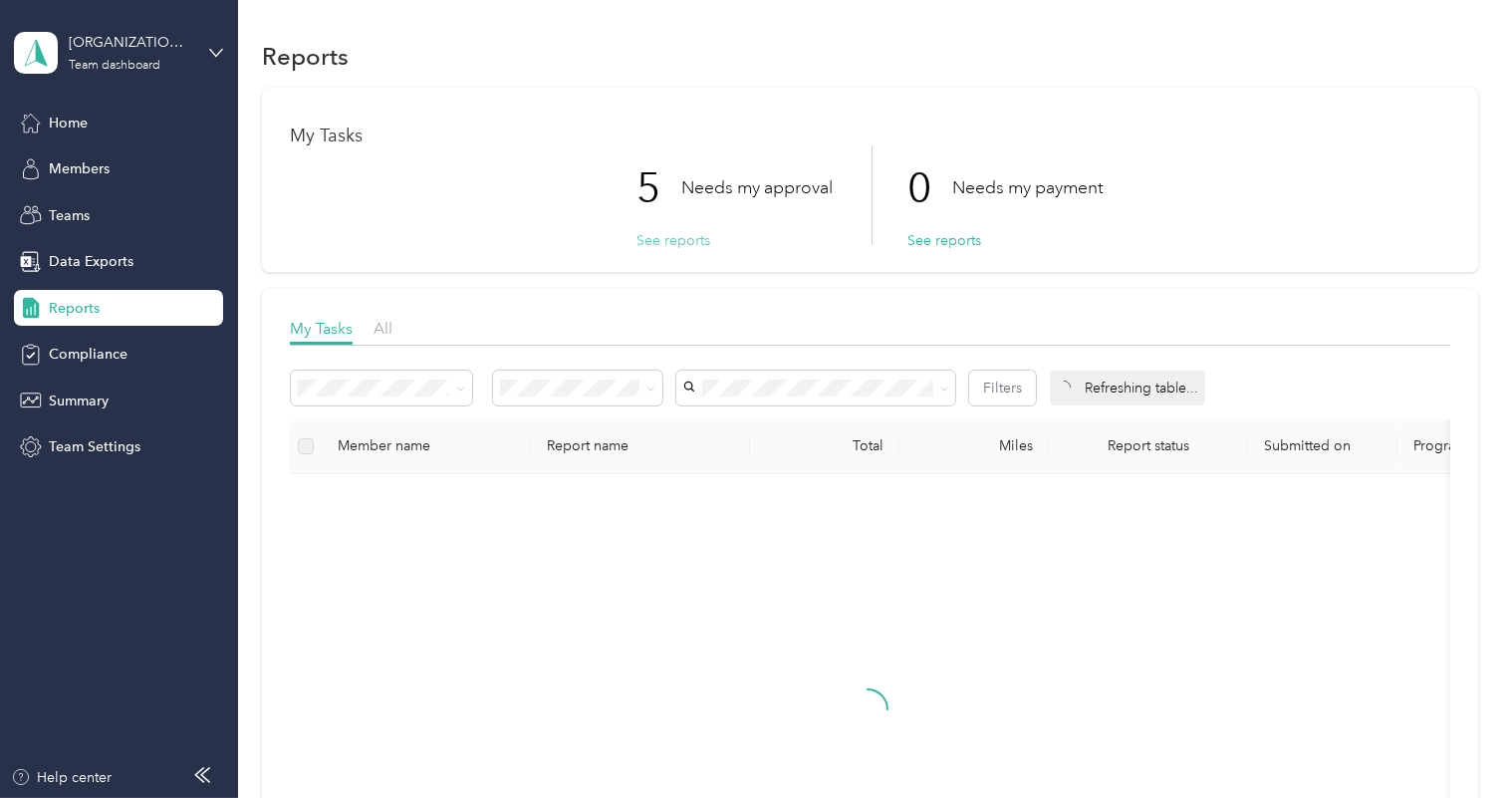click on "See reports" at bounding box center (673, 240) 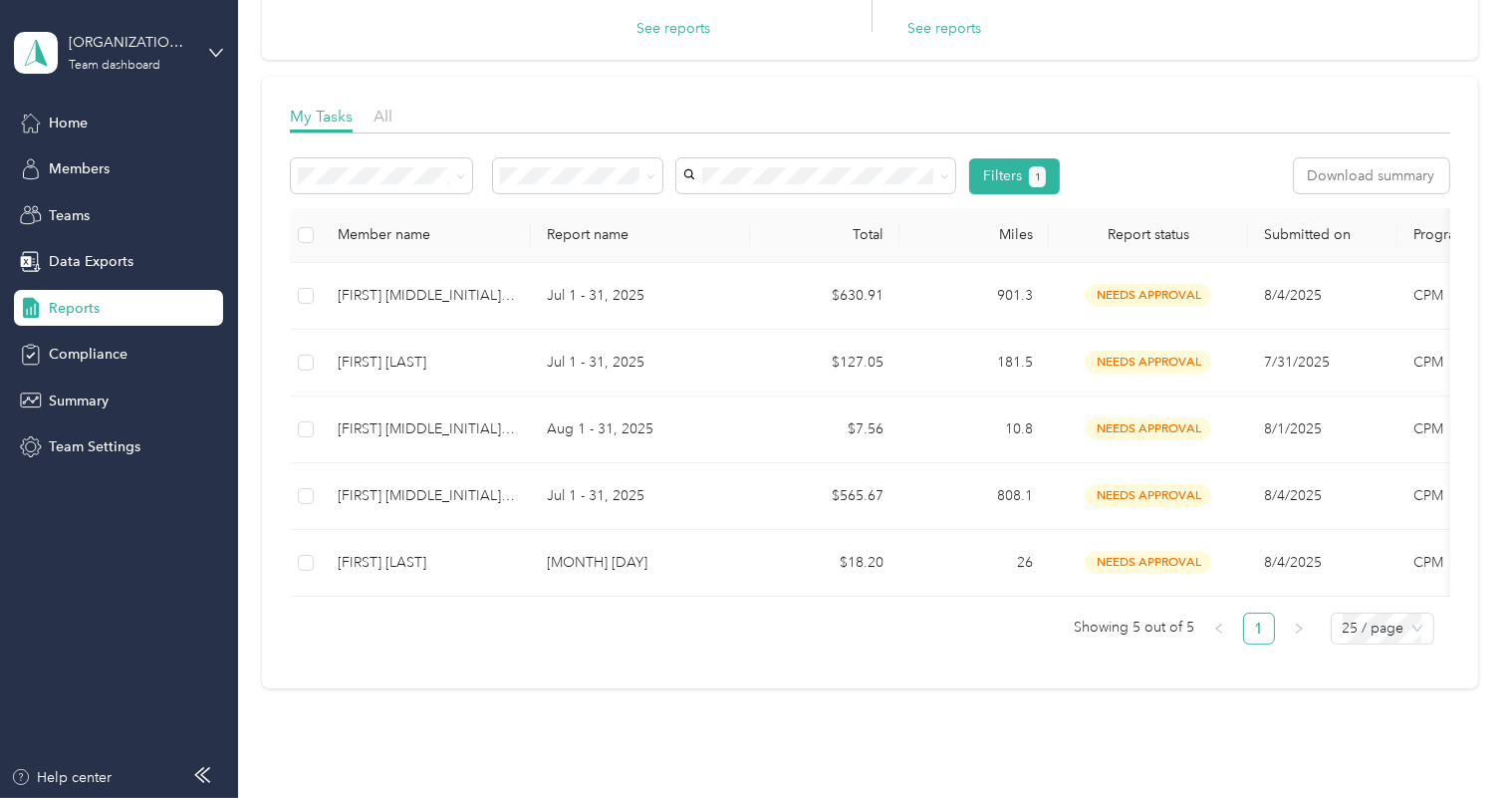 scroll, scrollTop: 180, scrollLeft: 0, axis: vertical 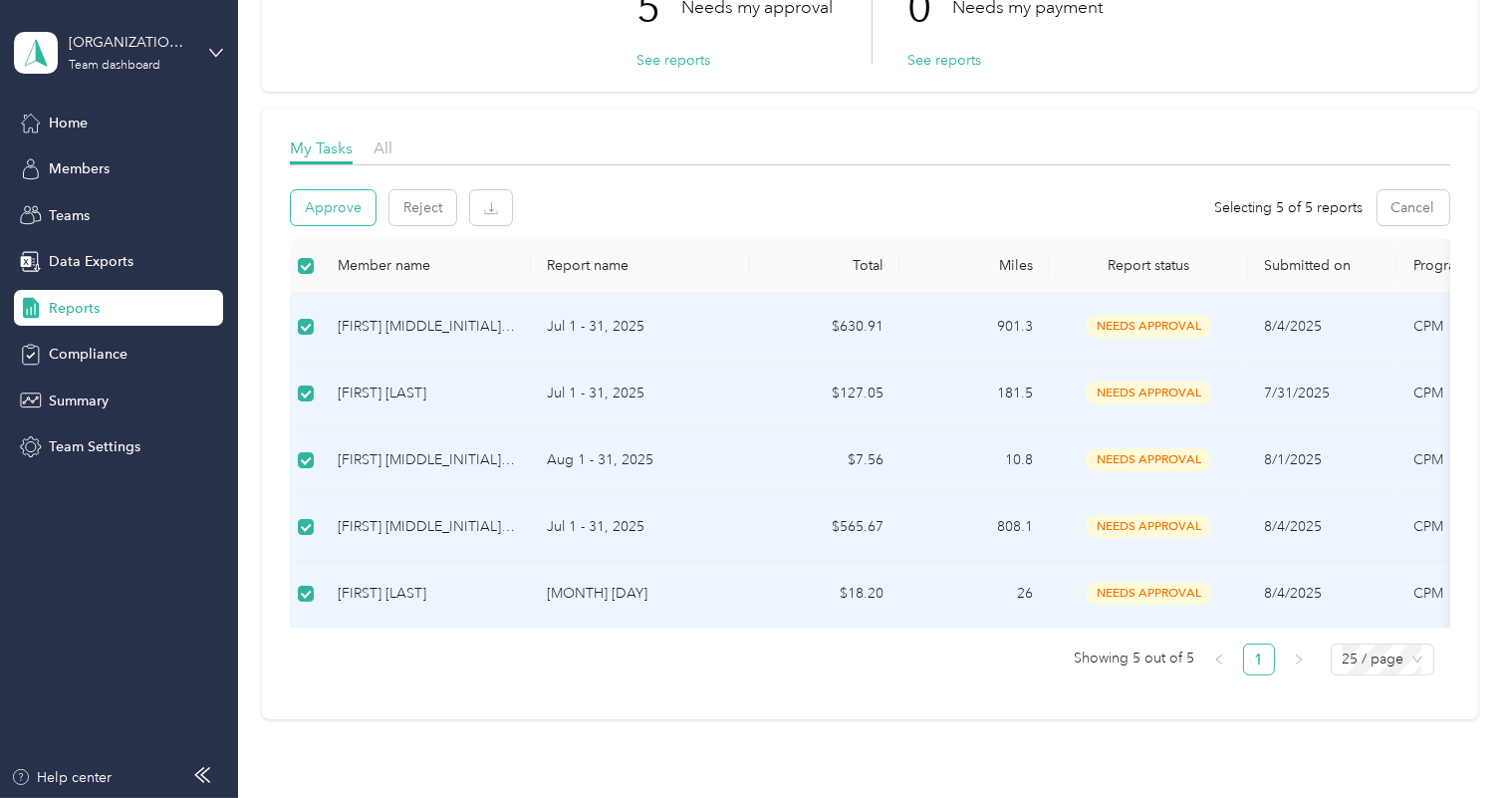 click on "Approve" at bounding box center (333, 207) 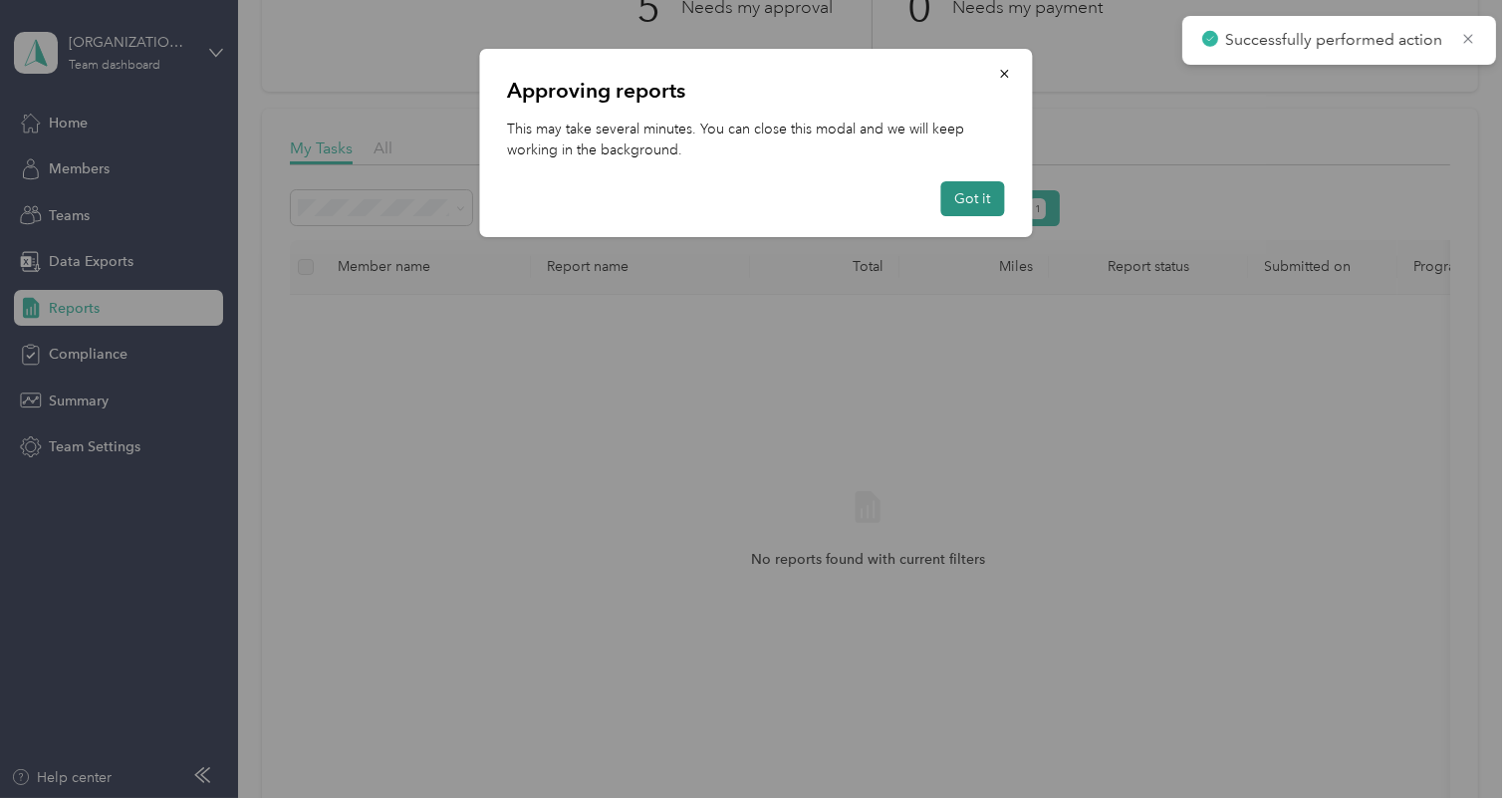 click on "Got it" at bounding box center (973, 198) 